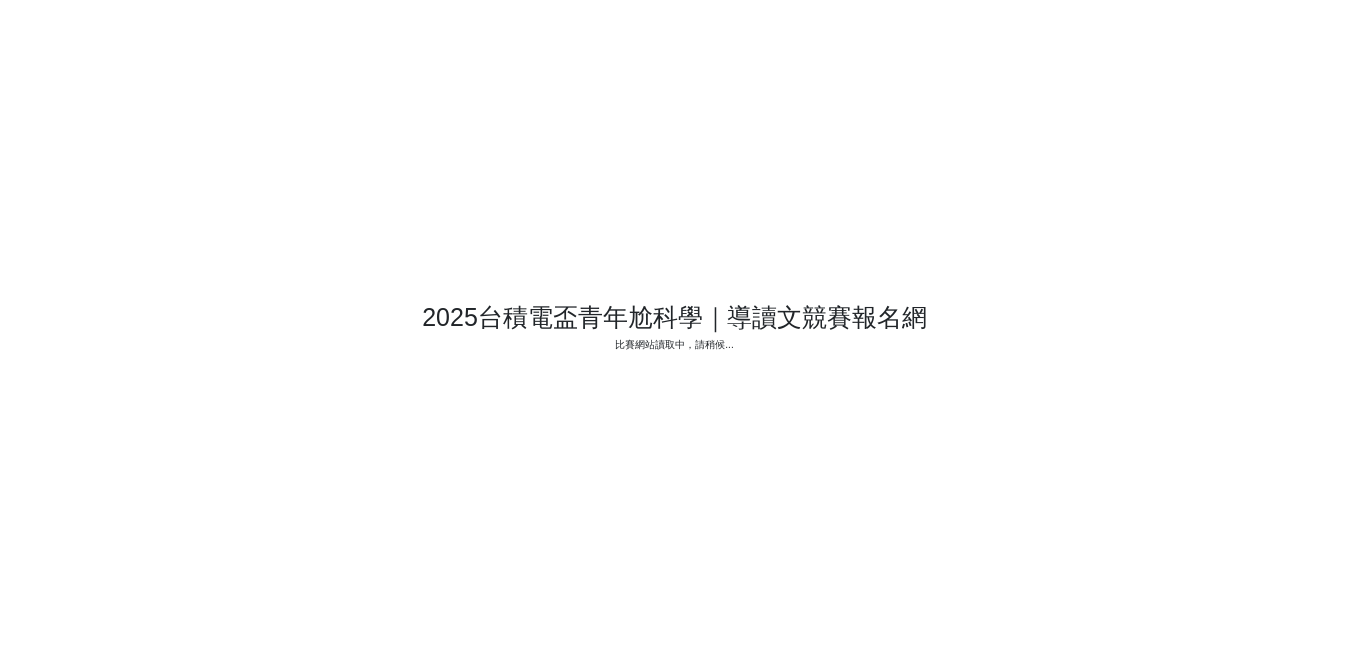 scroll, scrollTop: 0, scrollLeft: 0, axis: both 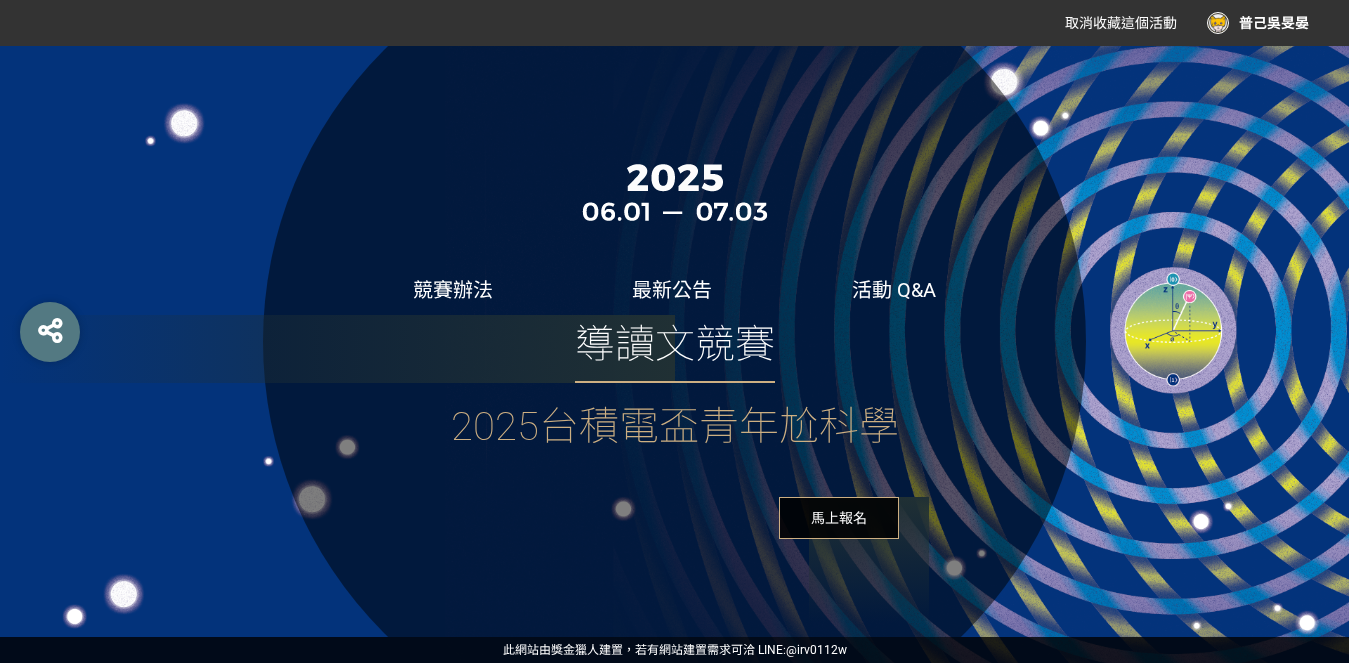 click on "普己吳旻晏" at bounding box center [1258, 23] 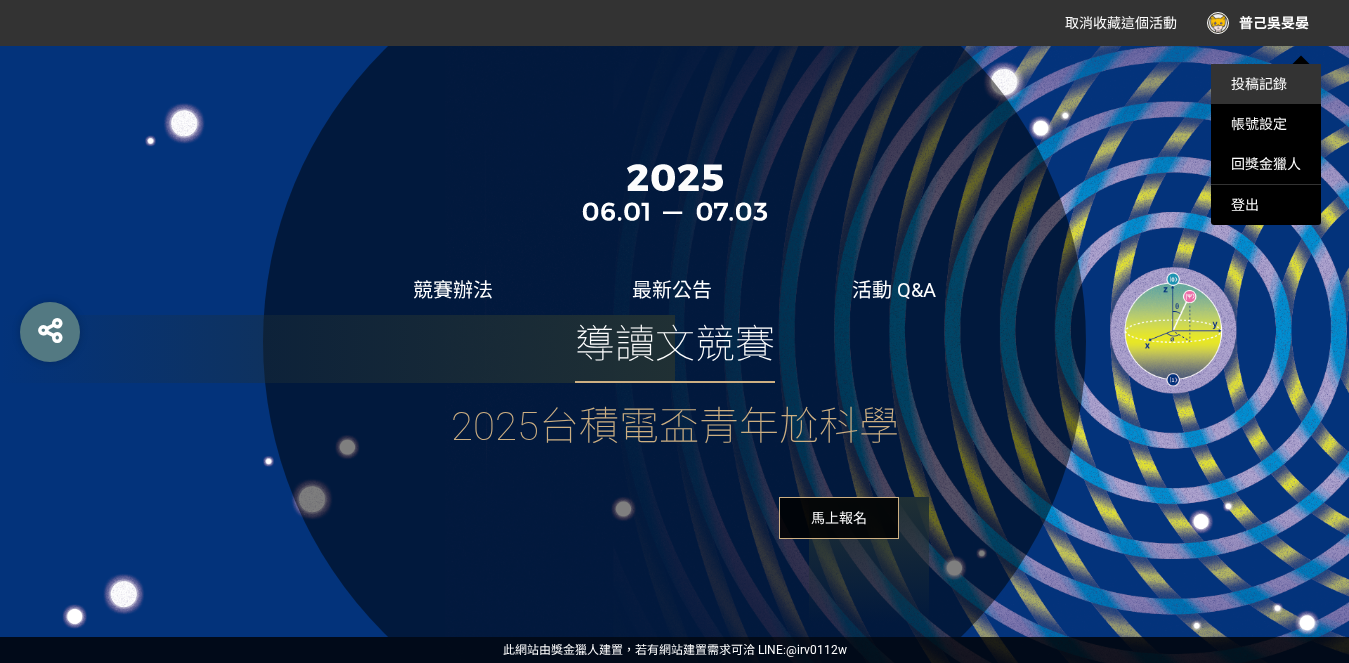 click on "投稿記錄" at bounding box center [1266, 84] 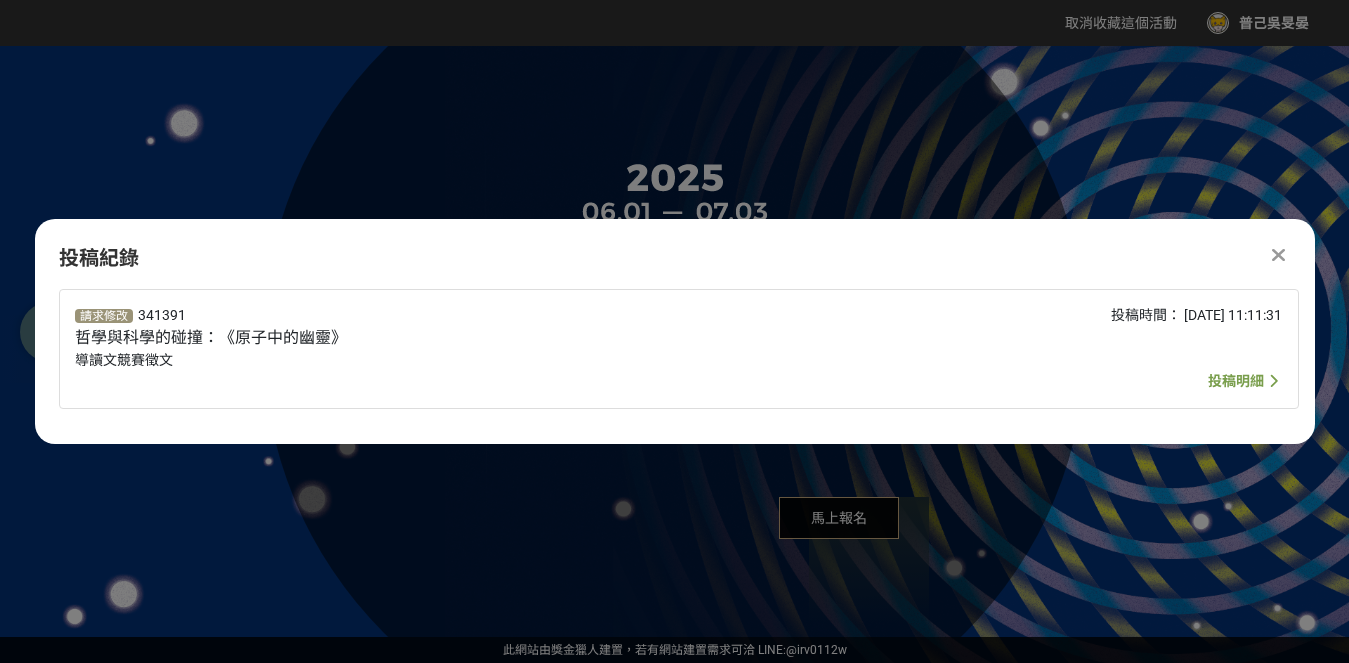 click on "投稿明細" at bounding box center (1245, 381) 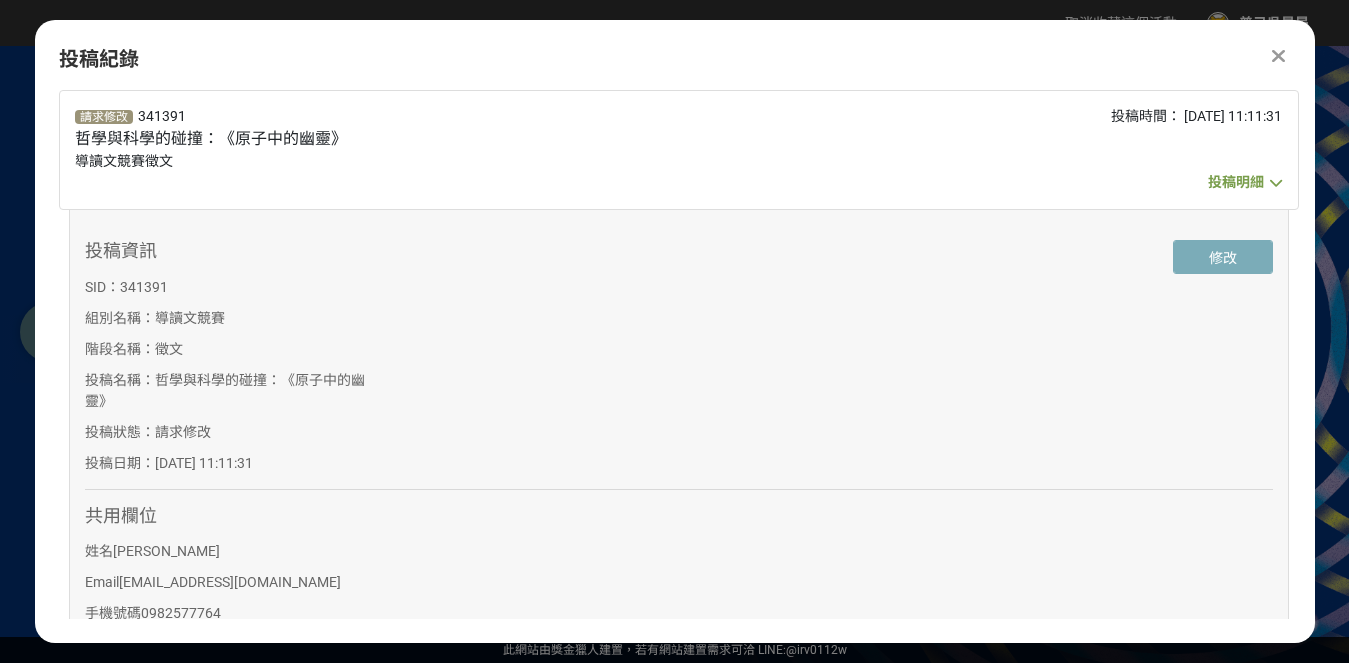 click on "修改" at bounding box center (1223, 257) 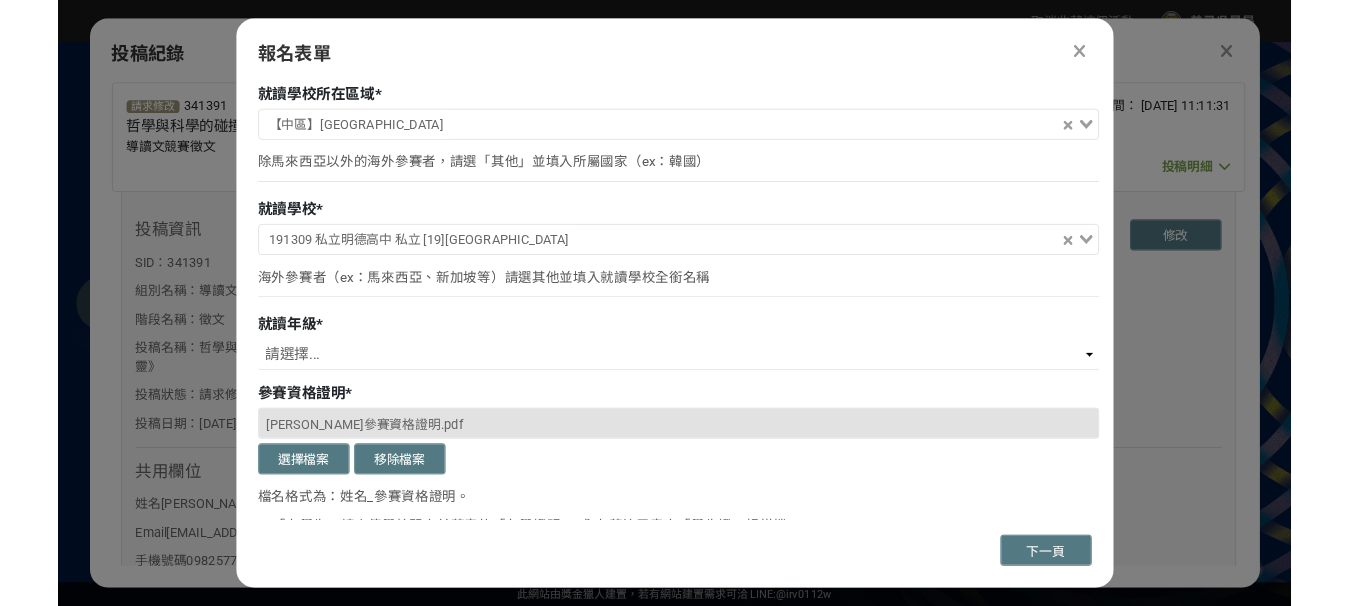 scroll, scrollTop: 700, scrollLeft: 0, axis: vertical 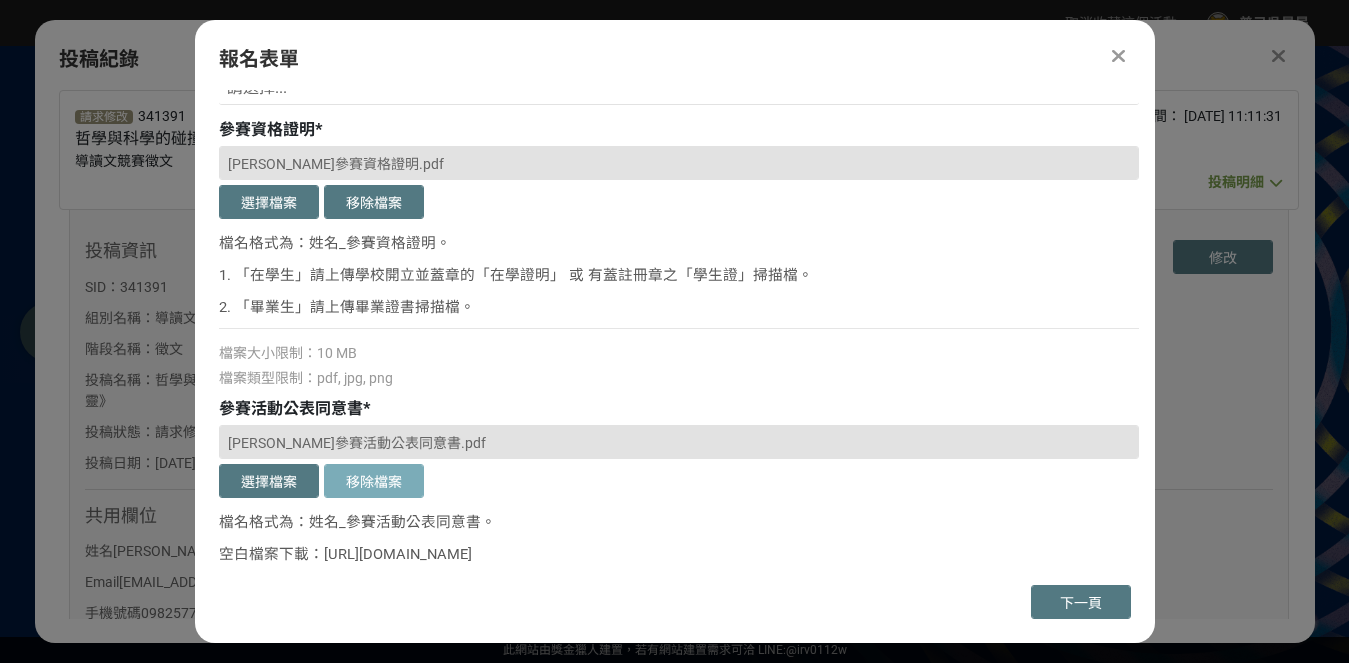 click on "移除檔案" at bounding box center (374, 481) 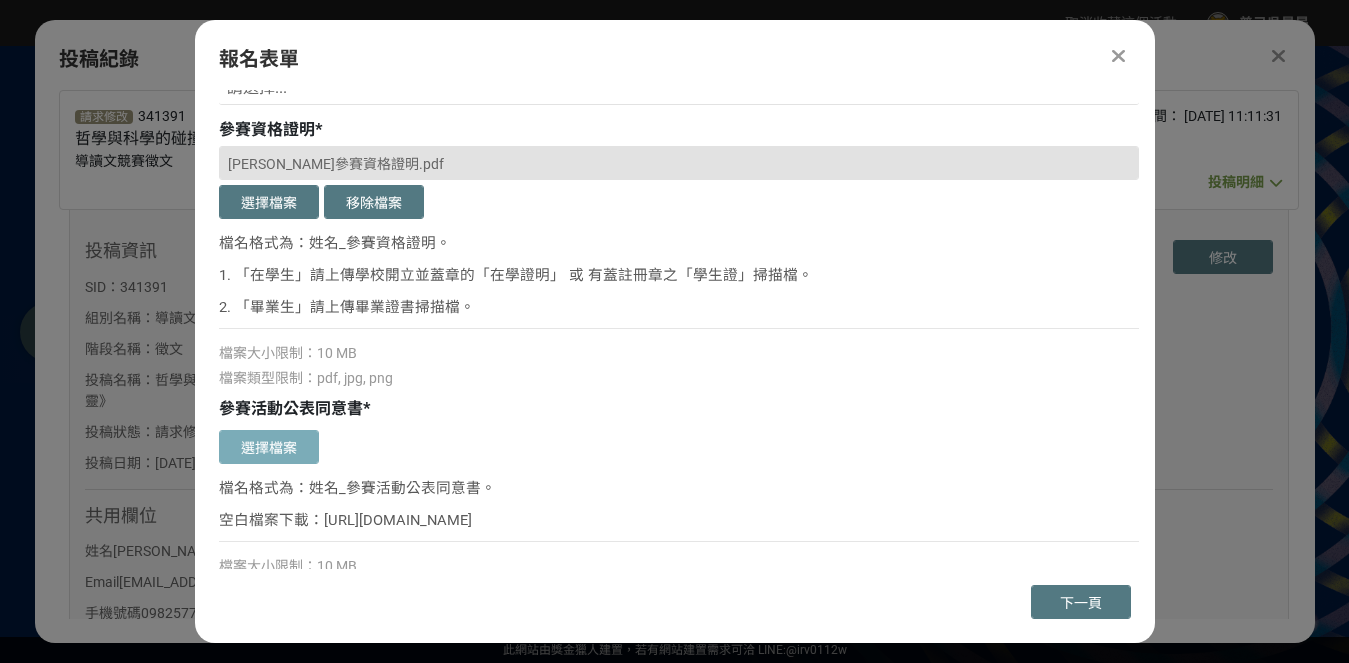 click on "選擇檔案" at bounding box center [269, 447] 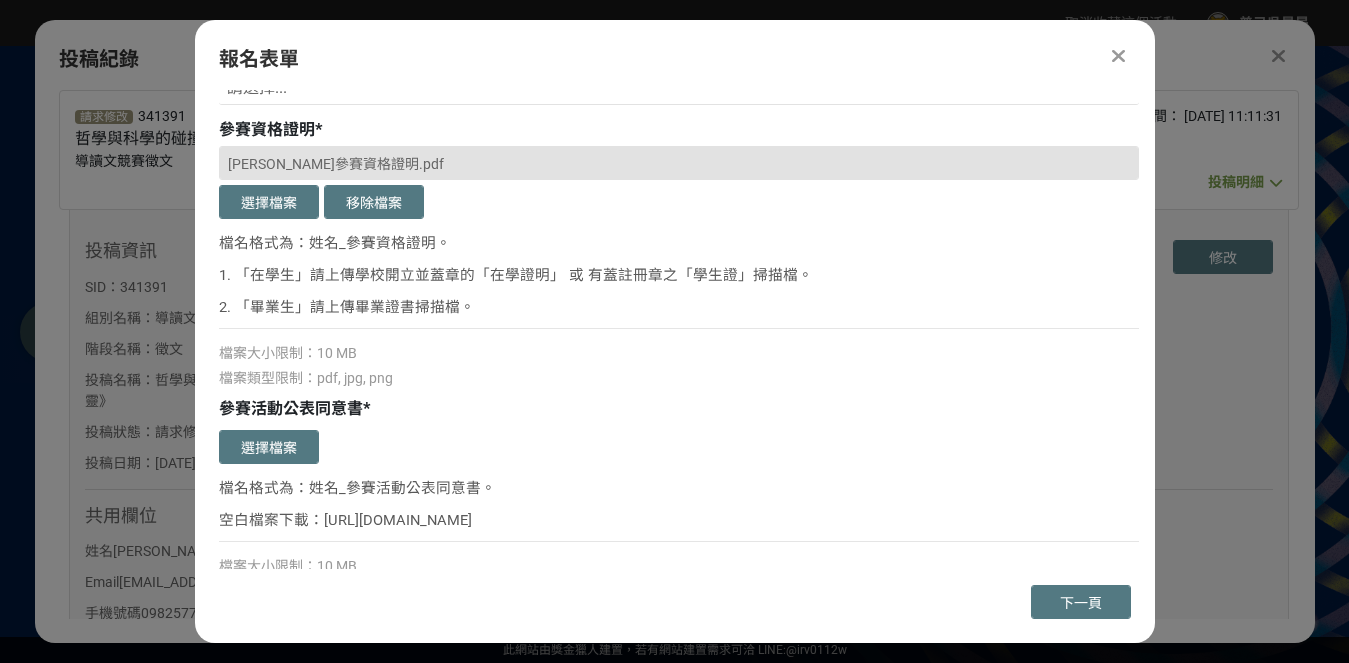 click on "檔名格式為：姓名_參賽活動公表同意書。" at bounding box center [679, 488] 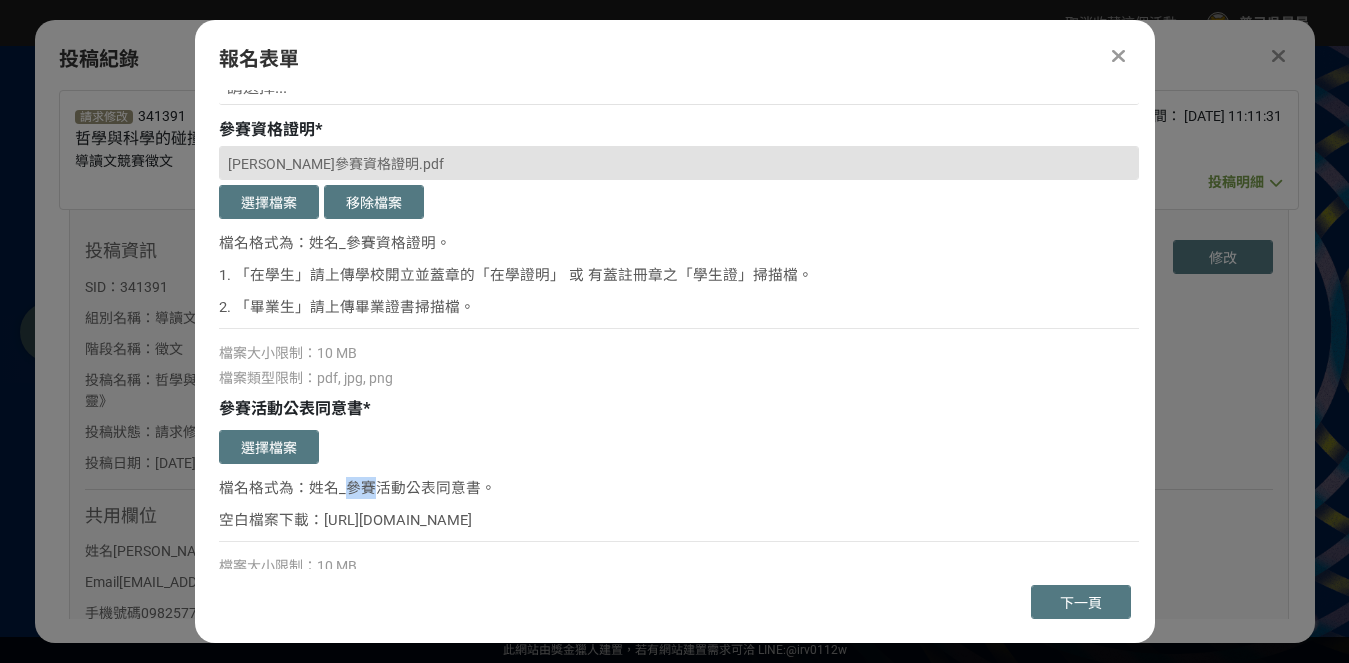 click on "檔名格式為：姓名_參賽活動公表同意書。" at bounding box center (679, 488) 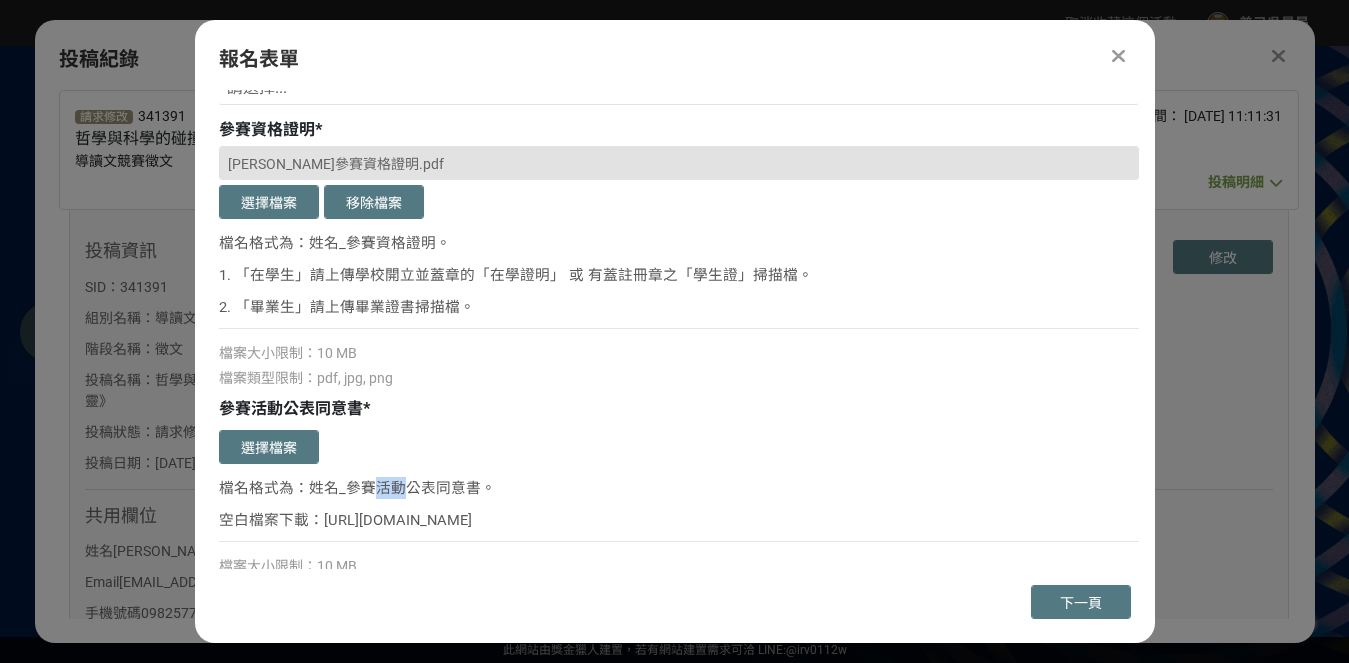 click on "檔名格式為：姓名_參賽活動公表同意書。" at bounding box center (357, 488) 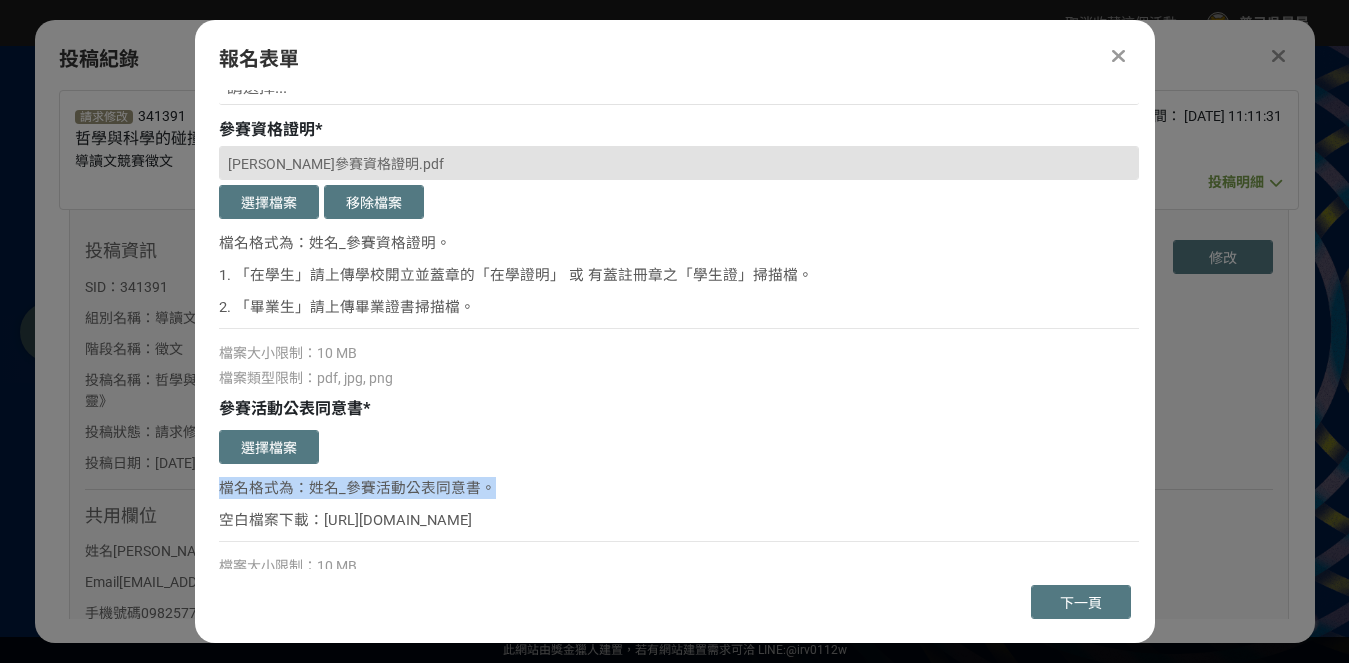 click on "檔名格式為：姓名_參賽活動公表同意書。" at bounding box center (357, 488) 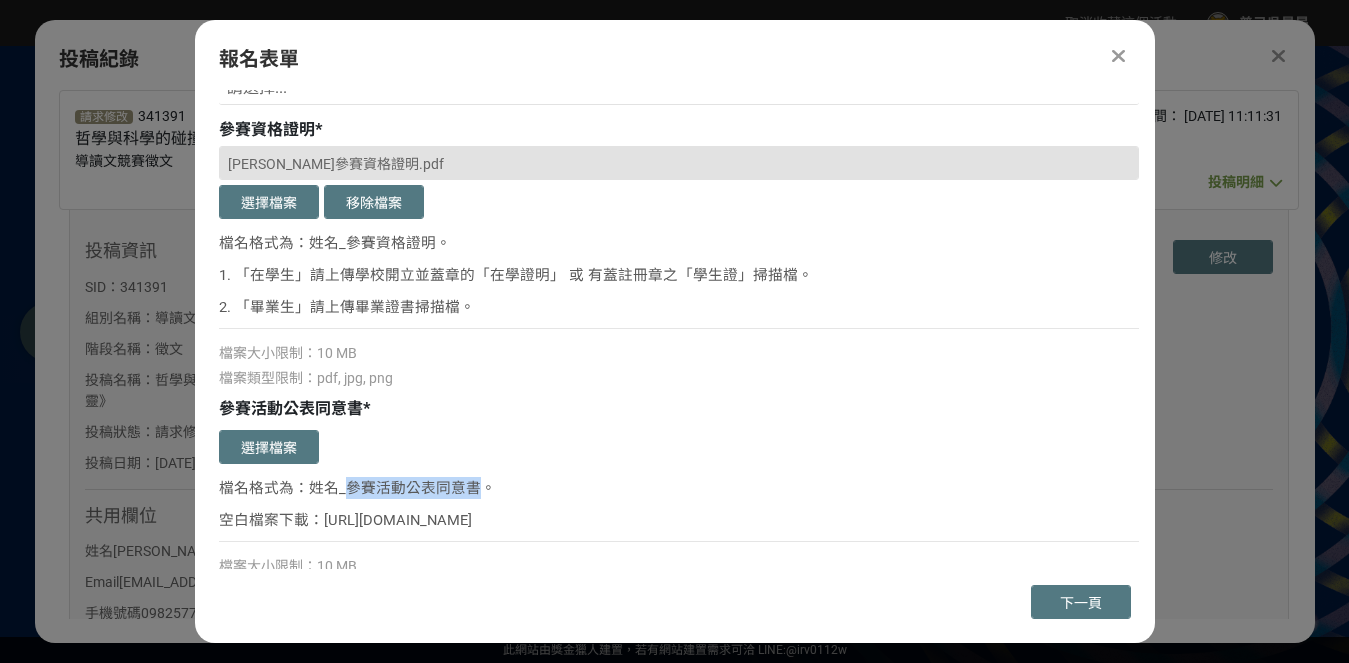 drag, startPoint x: 349, startPoint y: 481, endPoint x: 481, endPoint y: 474, distance: 132.18547 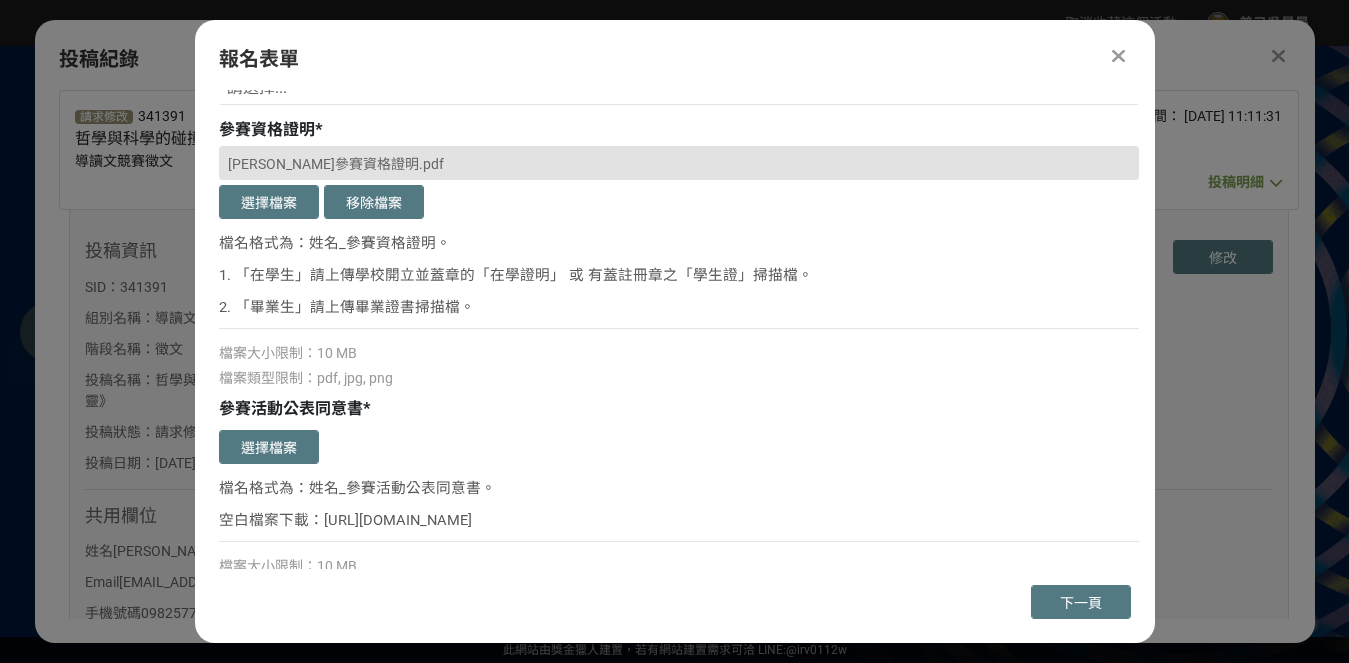drag, startPoint x: 429, startPoint y: 499, endPoint x: 374, endPoint y: 489, distance: 55.9017 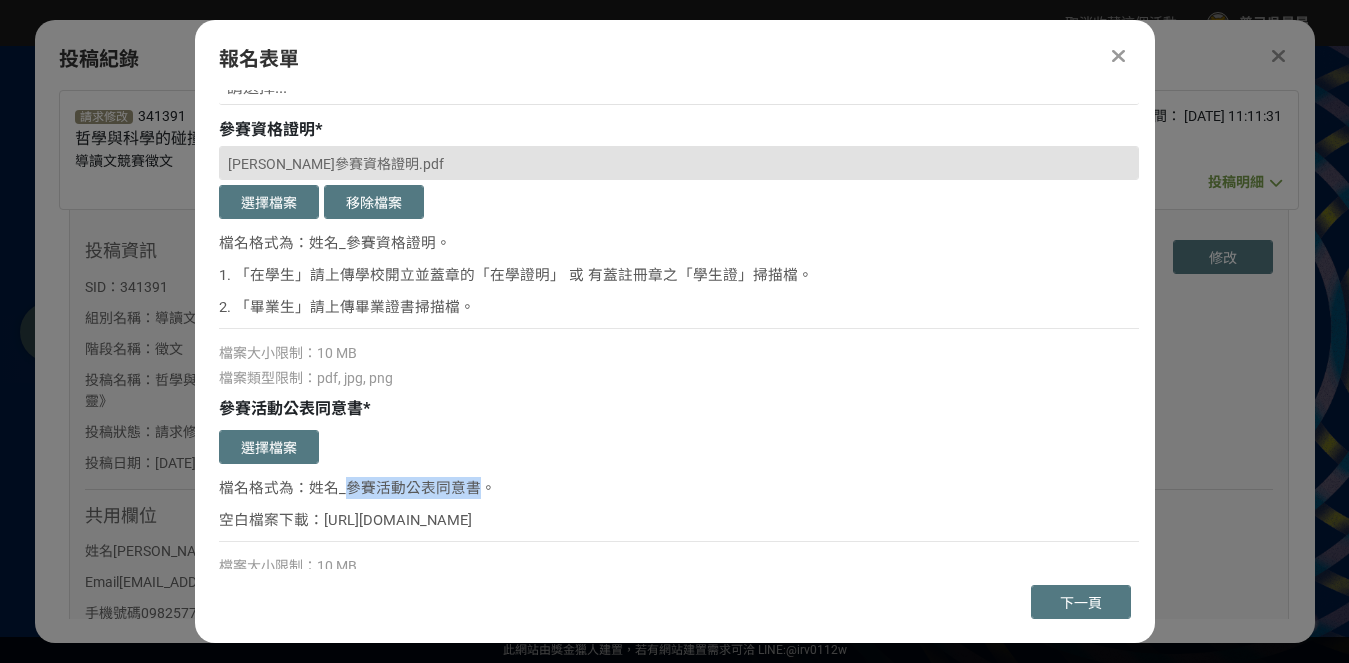 drag, startPoint x: 348, startPoint y: 486, endPoint x: 475, endPoint y: 480, distance: 127.141655 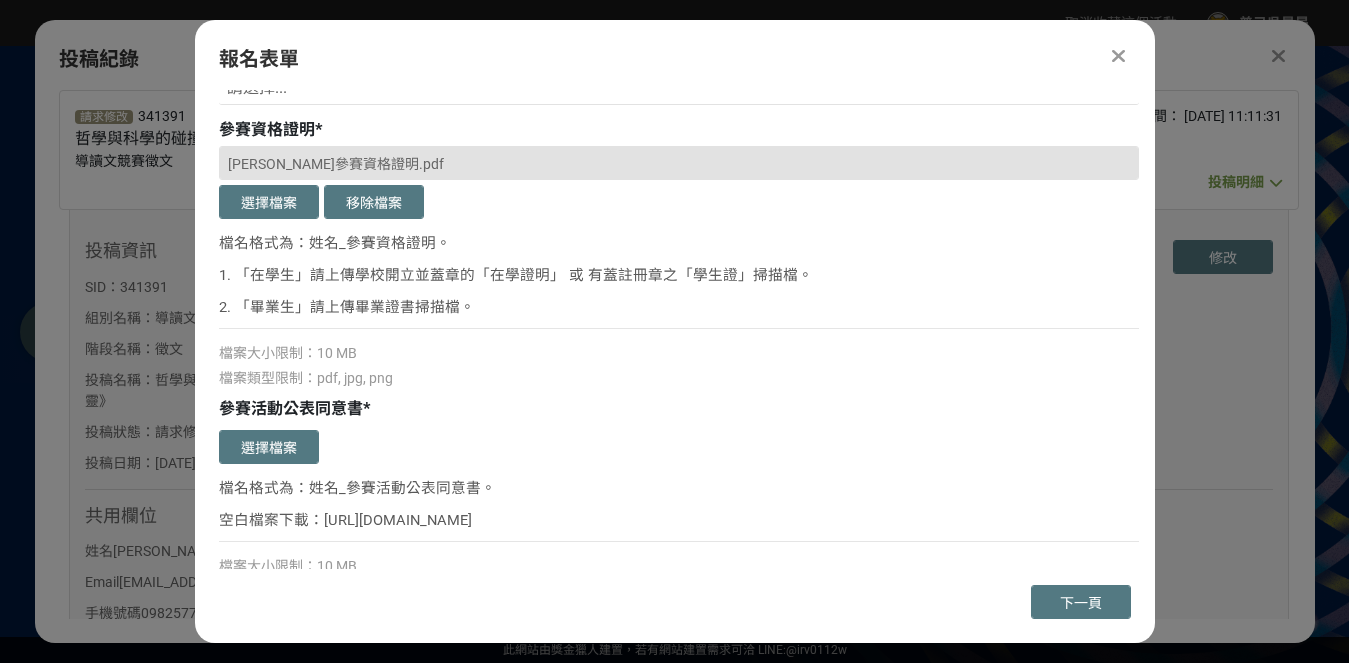 click on "參賽活動公表同意書 *" at bounding box center [679, 409] 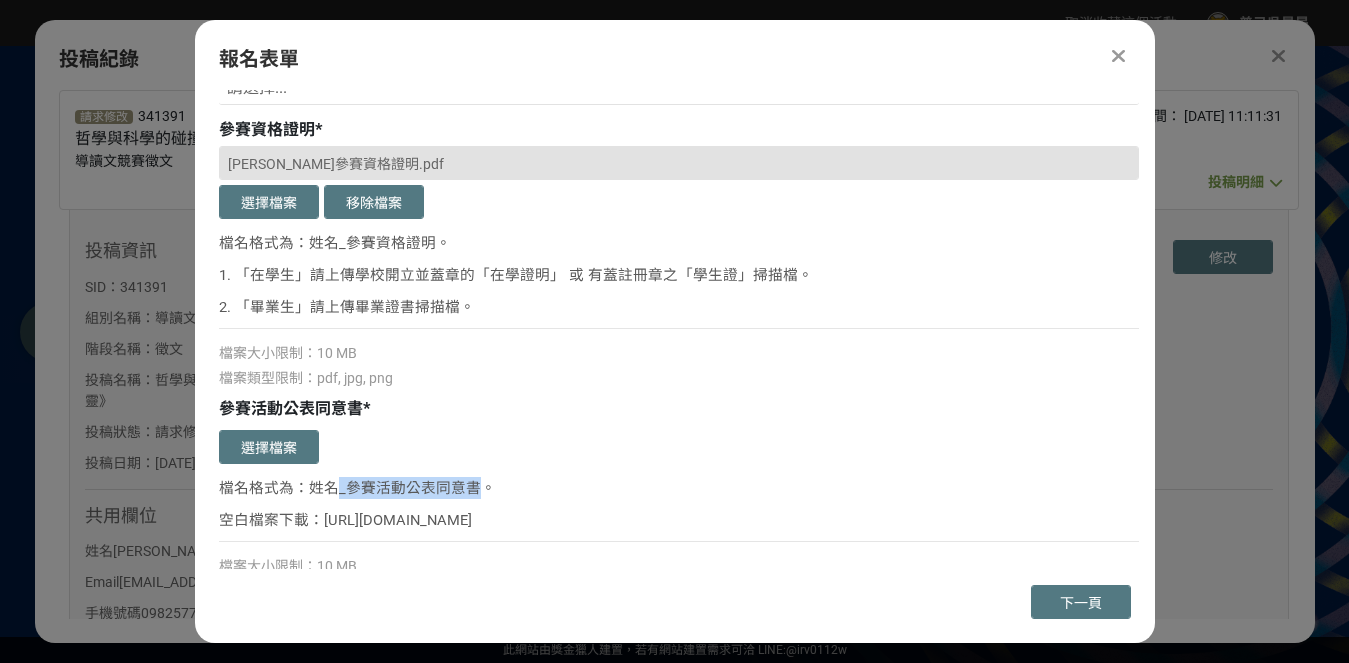 drag, startPoint x: 336, startPoint y: 488, endPoint x: 476, endPoint y: 488, distance: 140 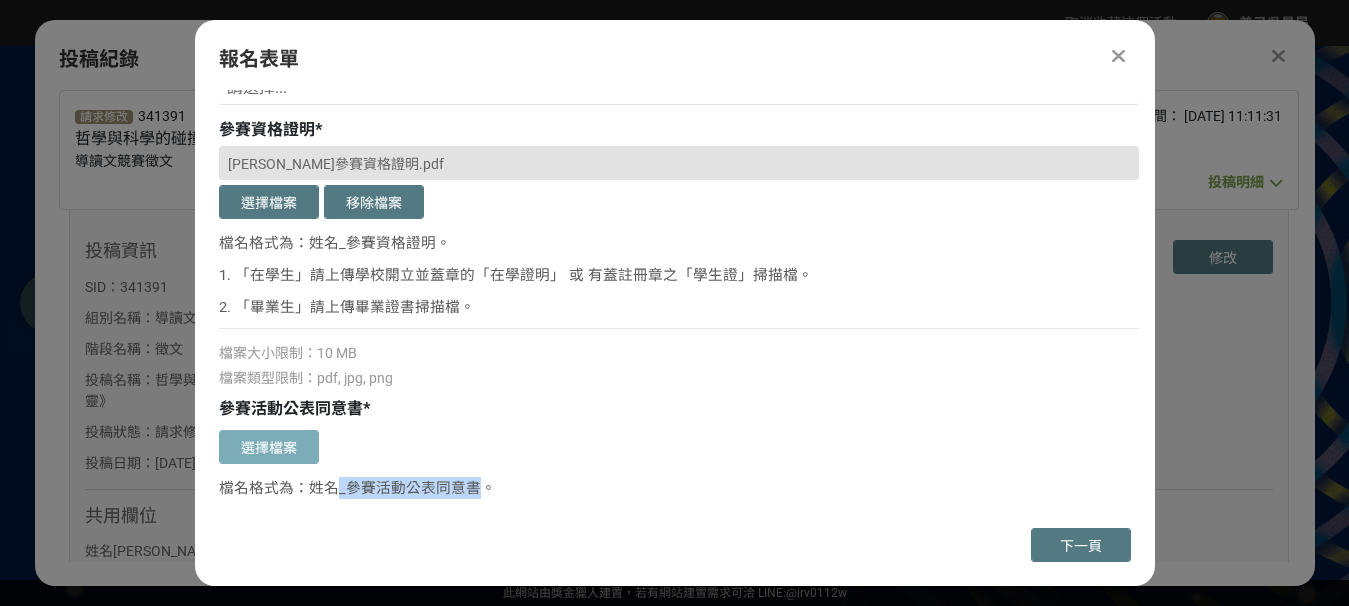 click on "選擇檔案" at bounding box center (269, 447) 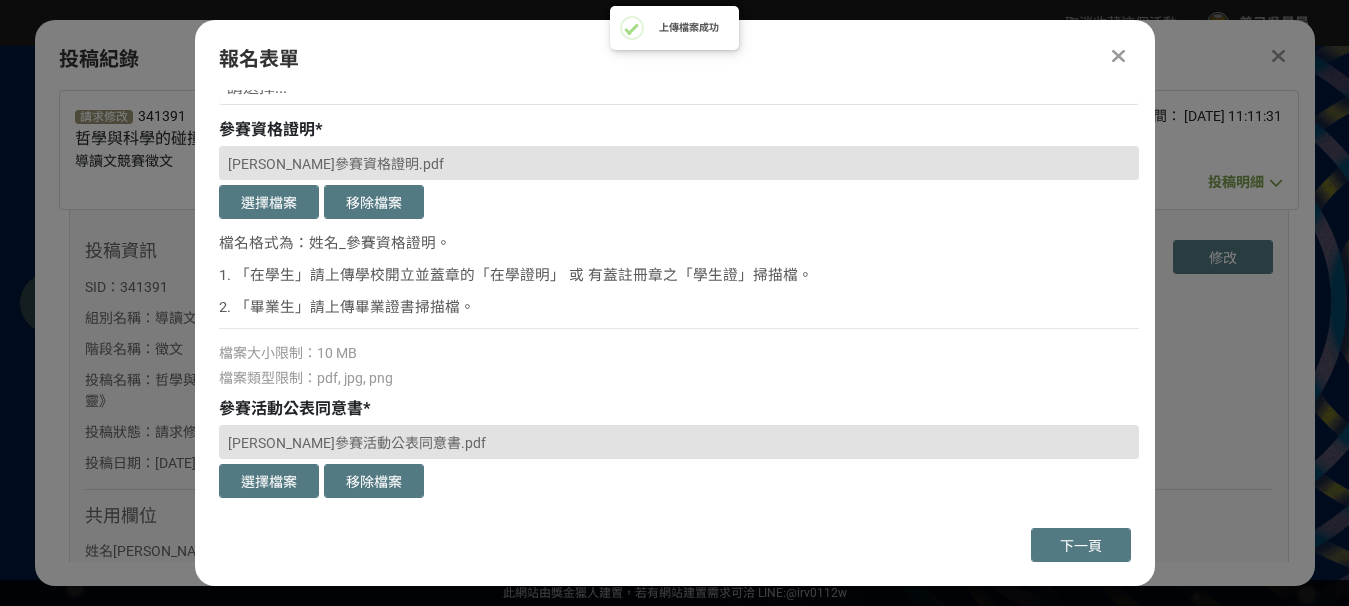 click on "[PERSON_NAME]參賽活動公表同意書.pdf" at bounding box center [679, 442] 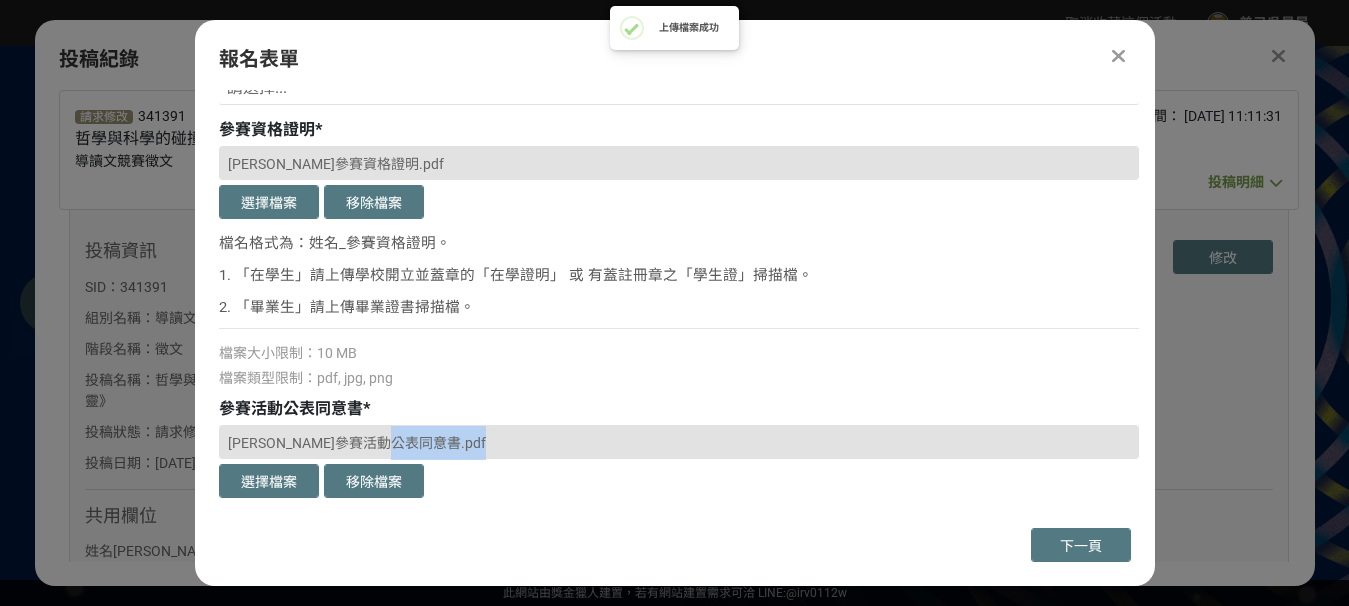 click on "[PERSON_NAME]參賽活動公表同意書.pdf" at bounding box center [679, 442] 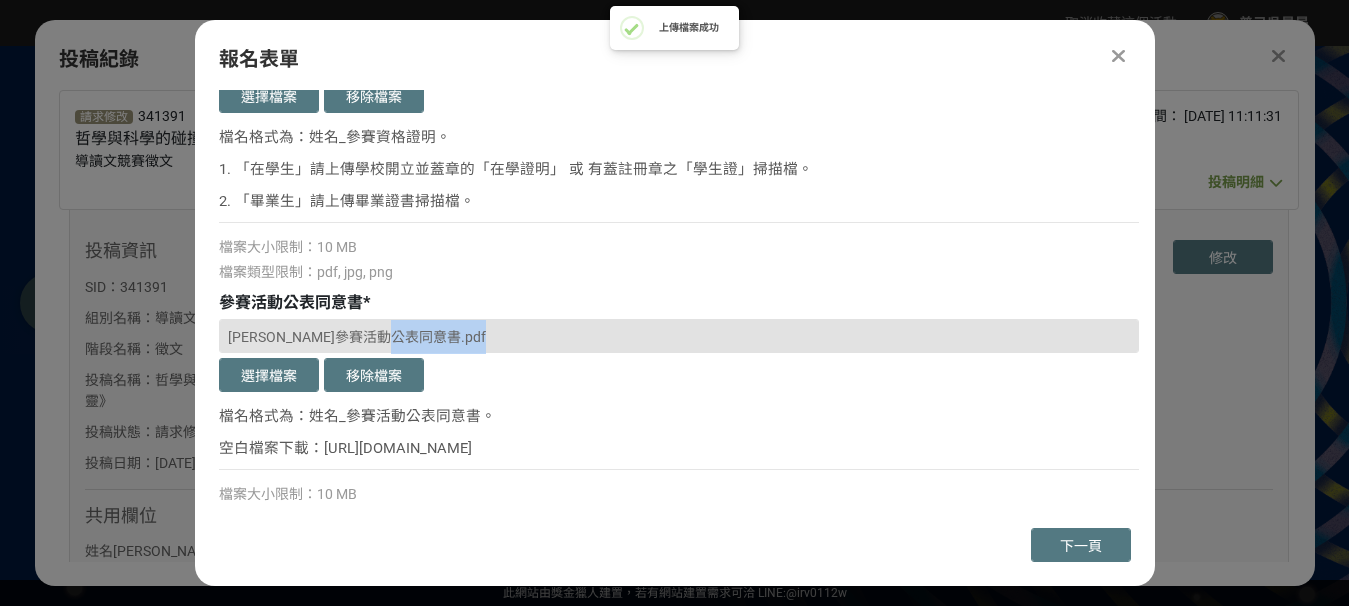 scroll, scrollTop: 824, scrollLeft: 0, axis: vertical 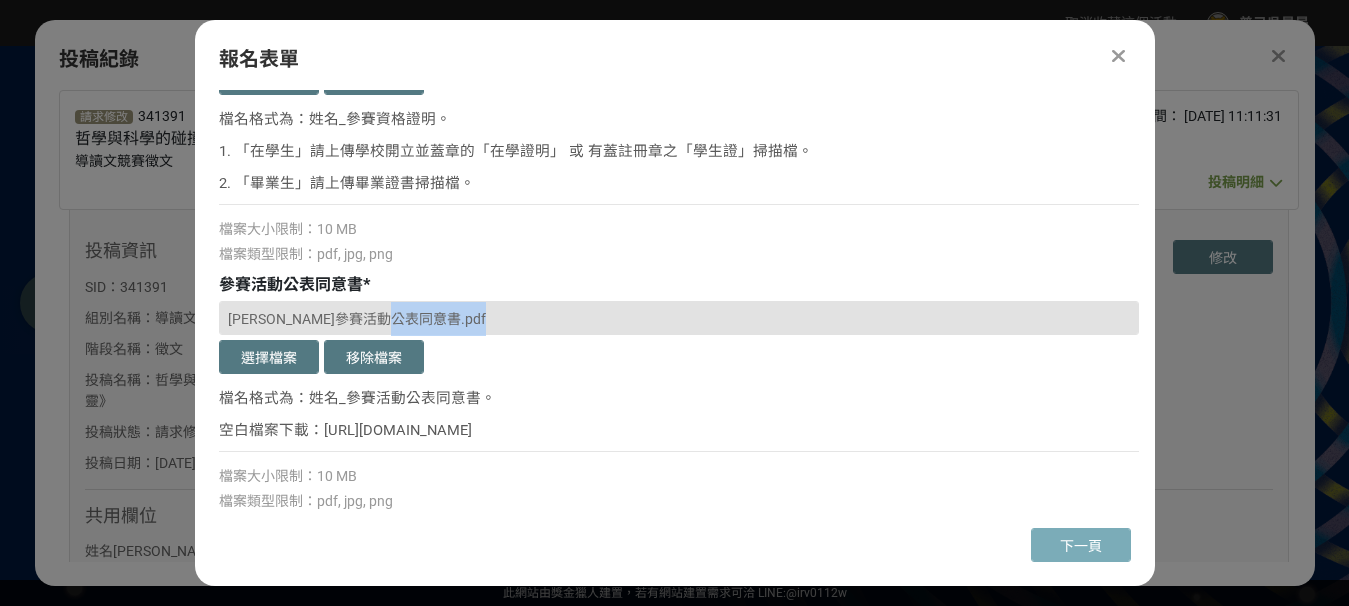 click on "下一頁" at bounding box center [1081, 546] 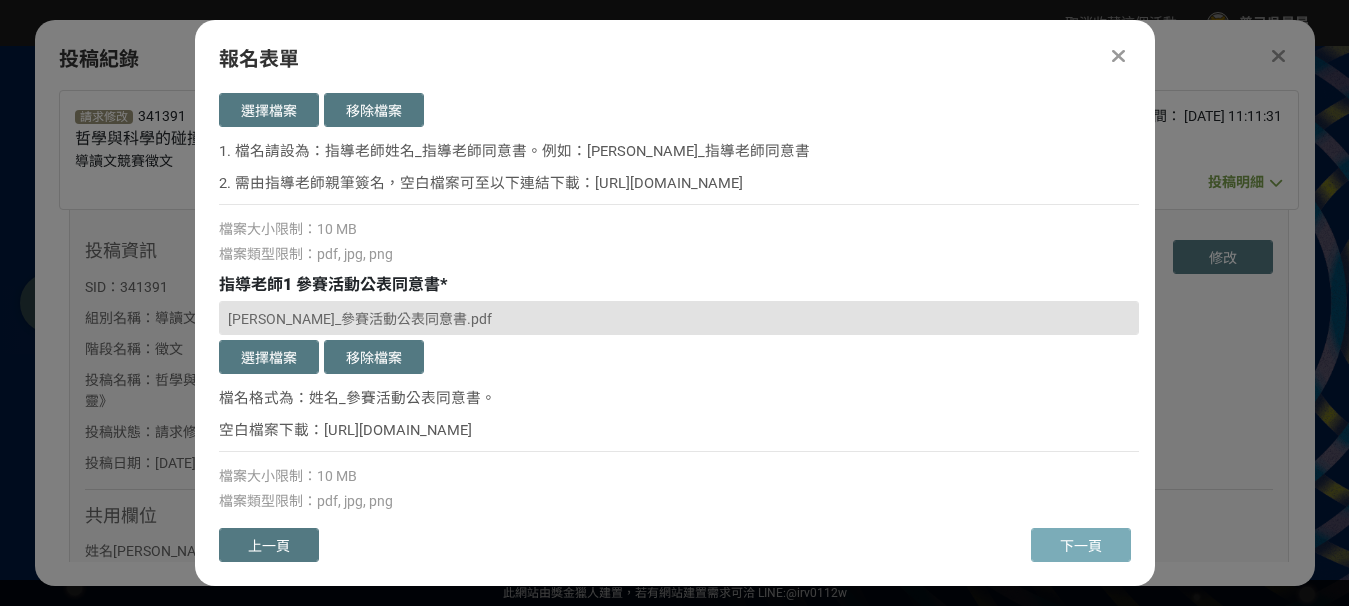 click on "下一頁" at bounding box center [1081, 546] 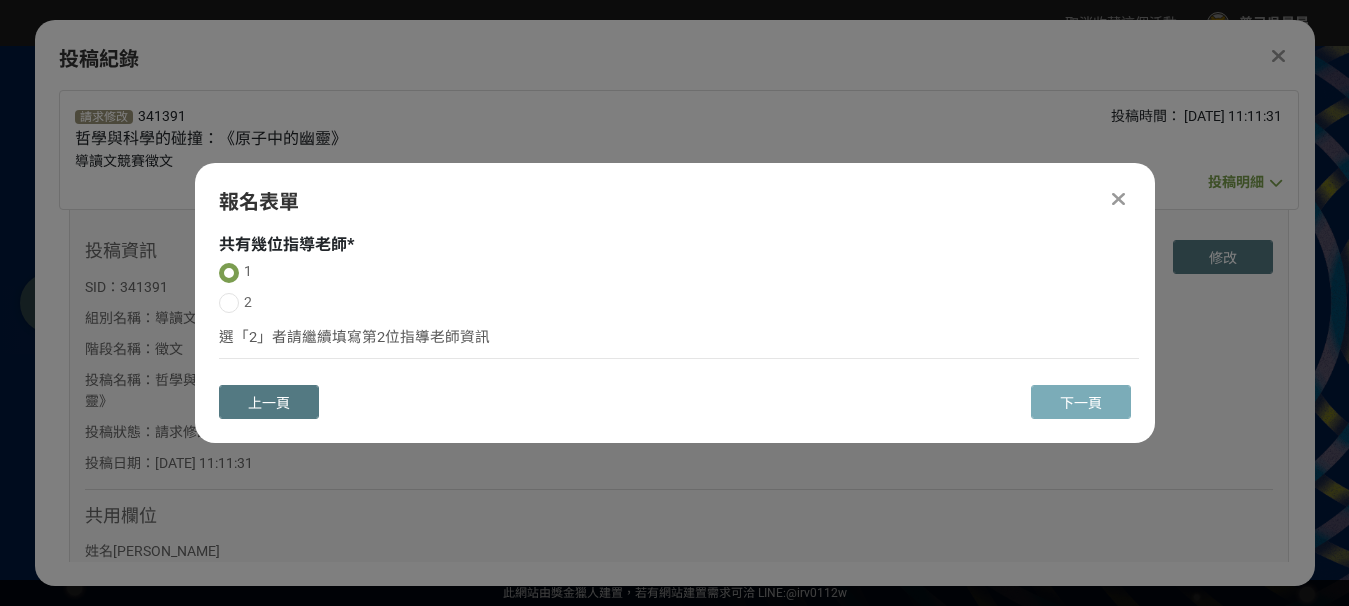 click on "下一頁" at bounding box center (1081, 402) 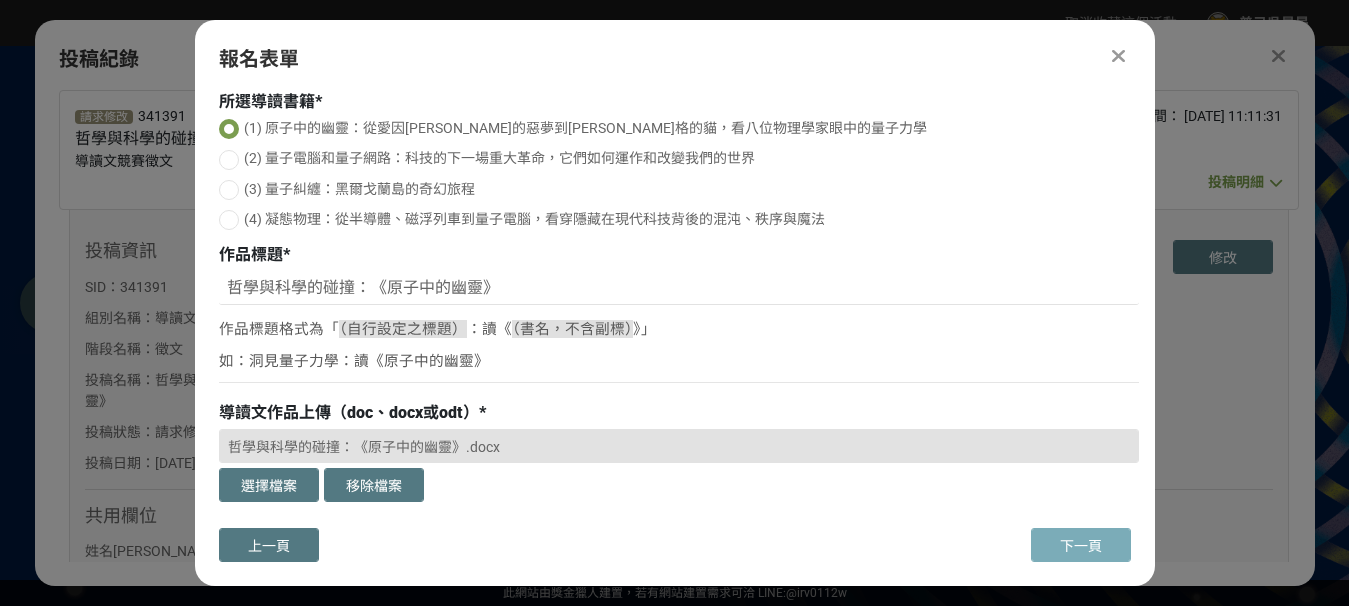 click on "下一頁" at bounding box center (1081, 546) 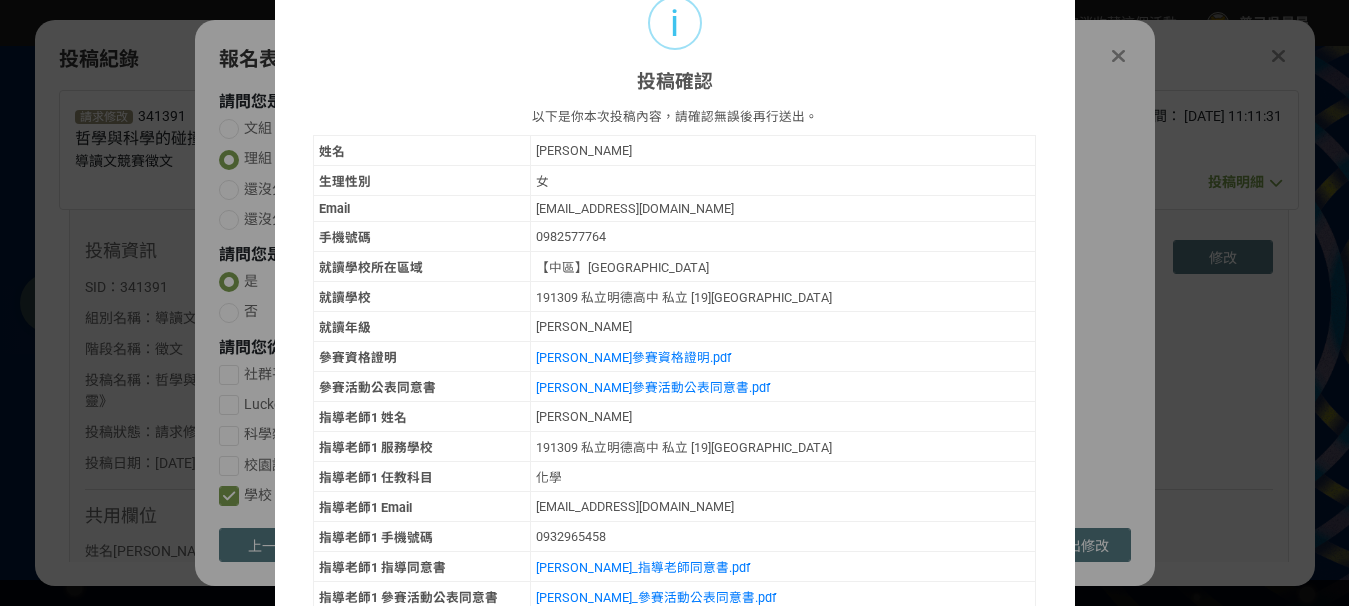scroll, scrollTop: 0, scrollLeft: 0, axis: both 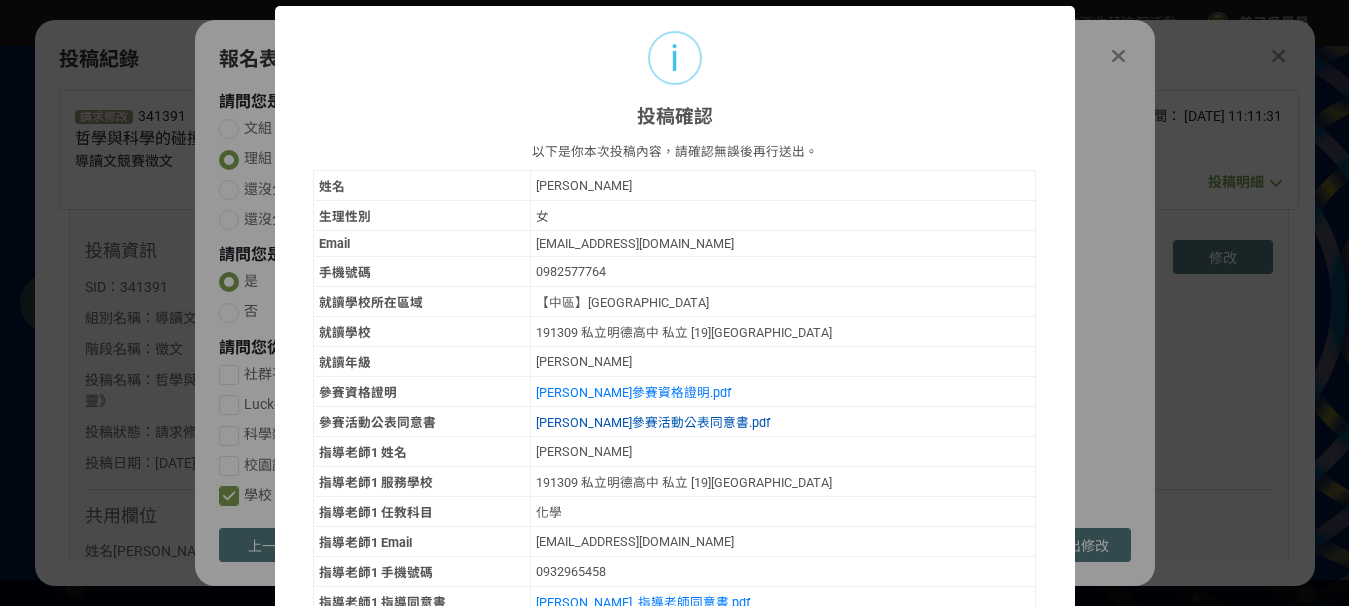 click on "[PERSON_NAME]參賽活動公表同意書.pdf" at bounding box center [653, 422] 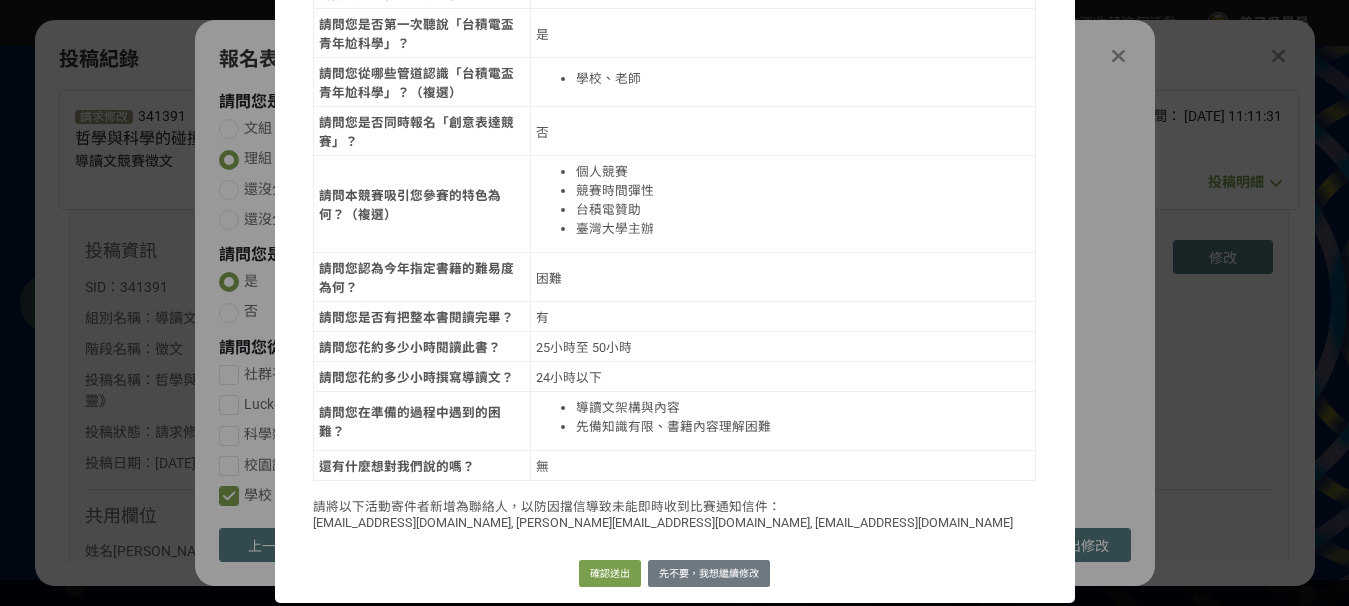 scroll, scrollTop: 843, scrollLeft: 0, axis: vertical 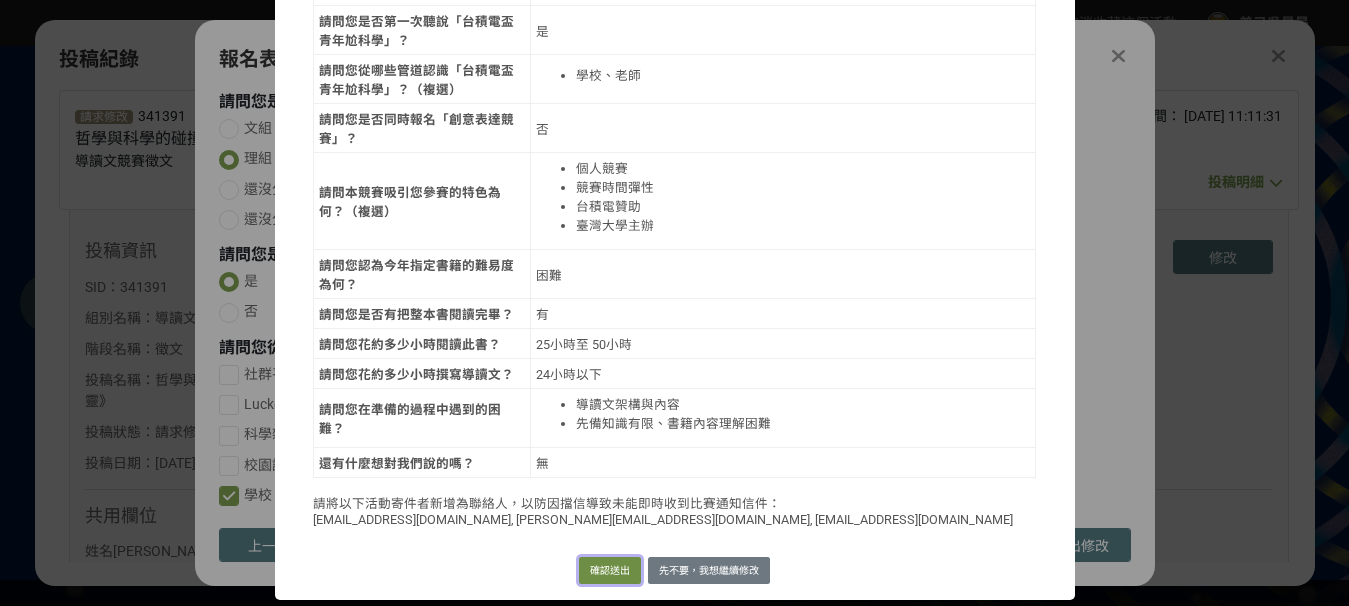 click on "確認送出" at bounding box center (610, 571) 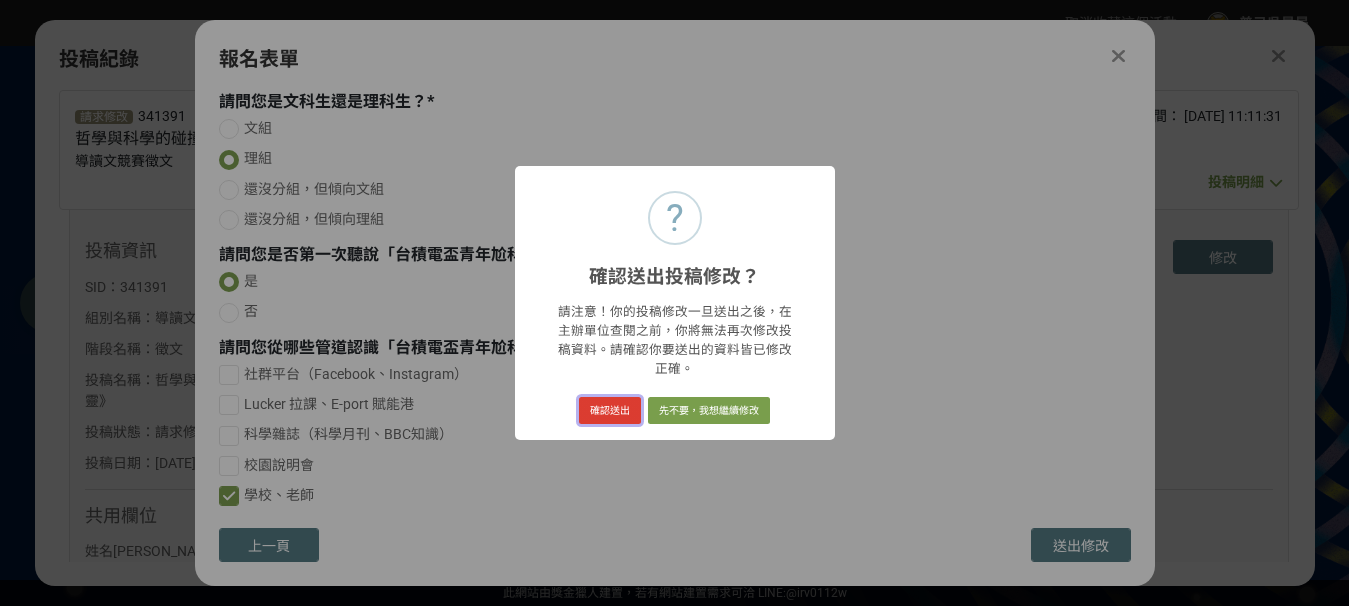 click on "確認送出" at bounding box center [610, 411] 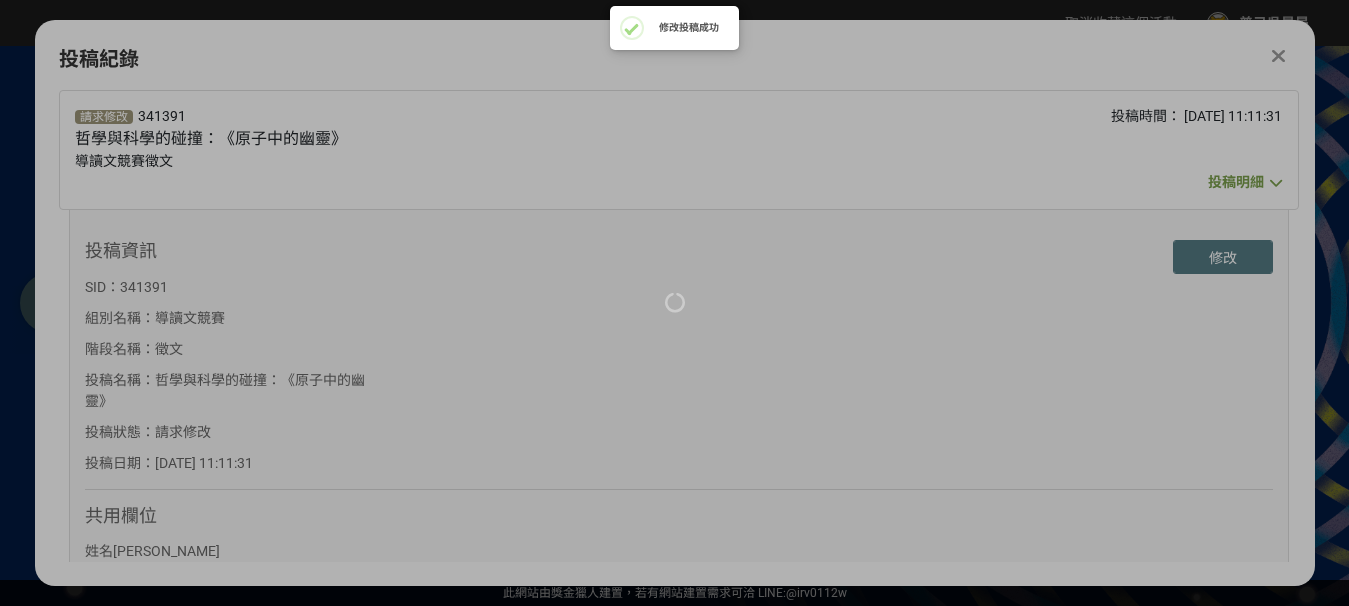 click at bounding box center [674, 303] 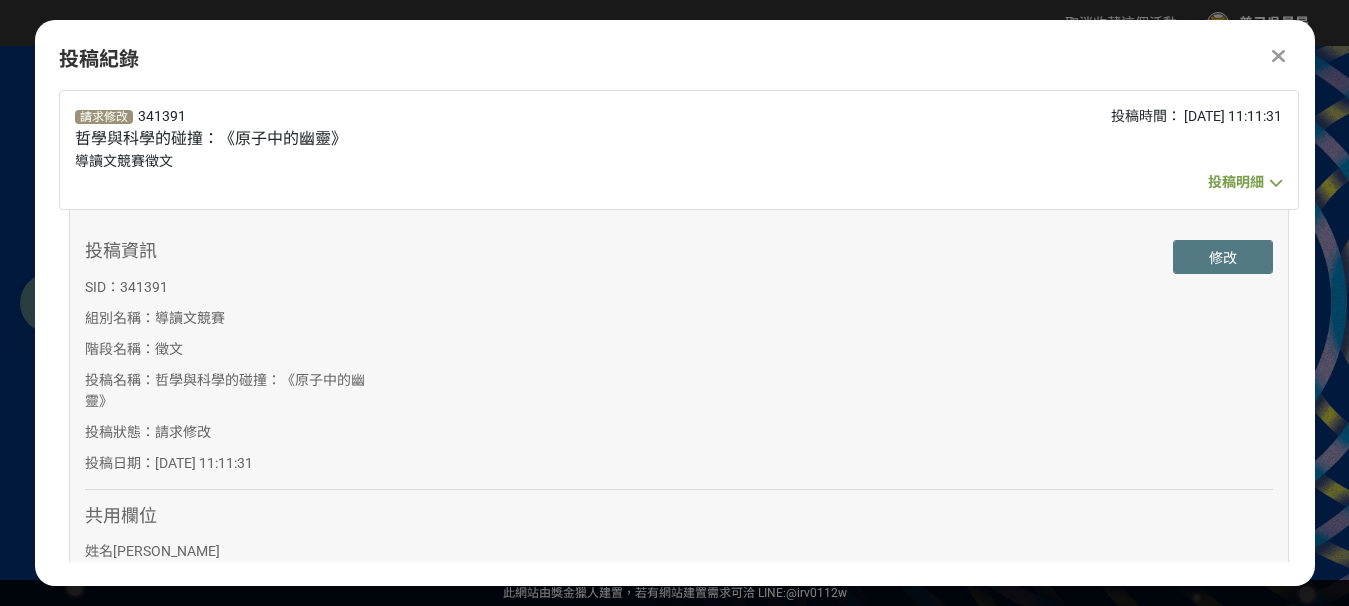 click at bounding box center [1279, 56] 